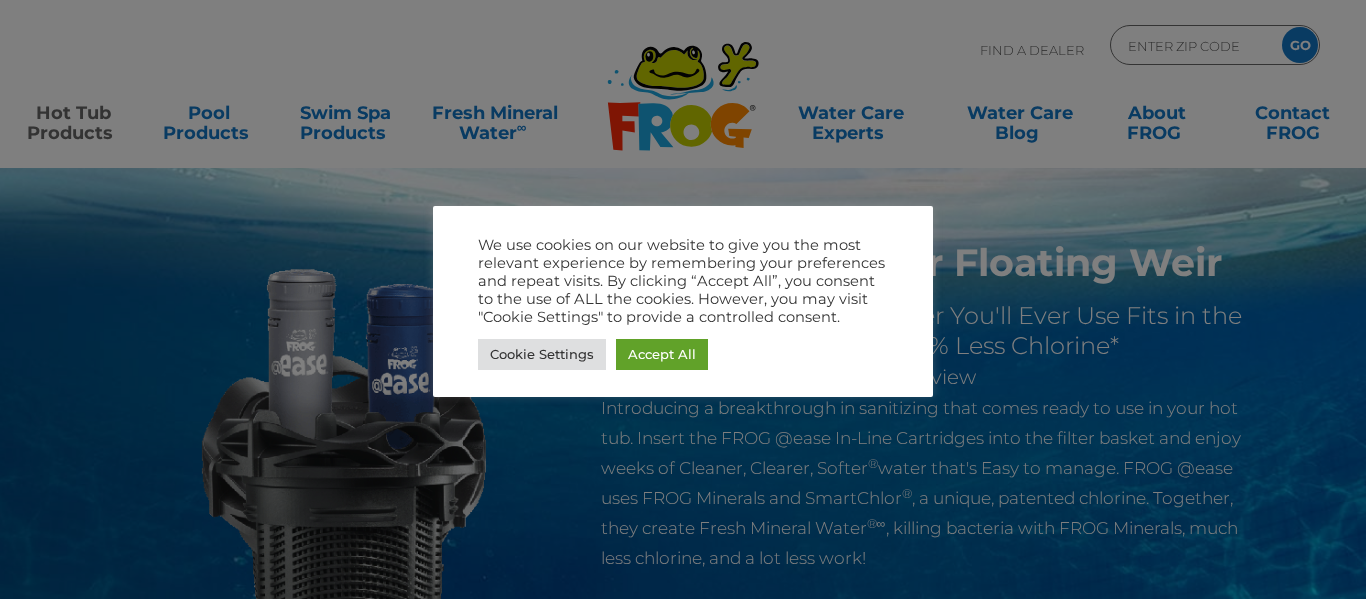 scroll, scrollTop: 0, scrollLeft: 0, axis: both 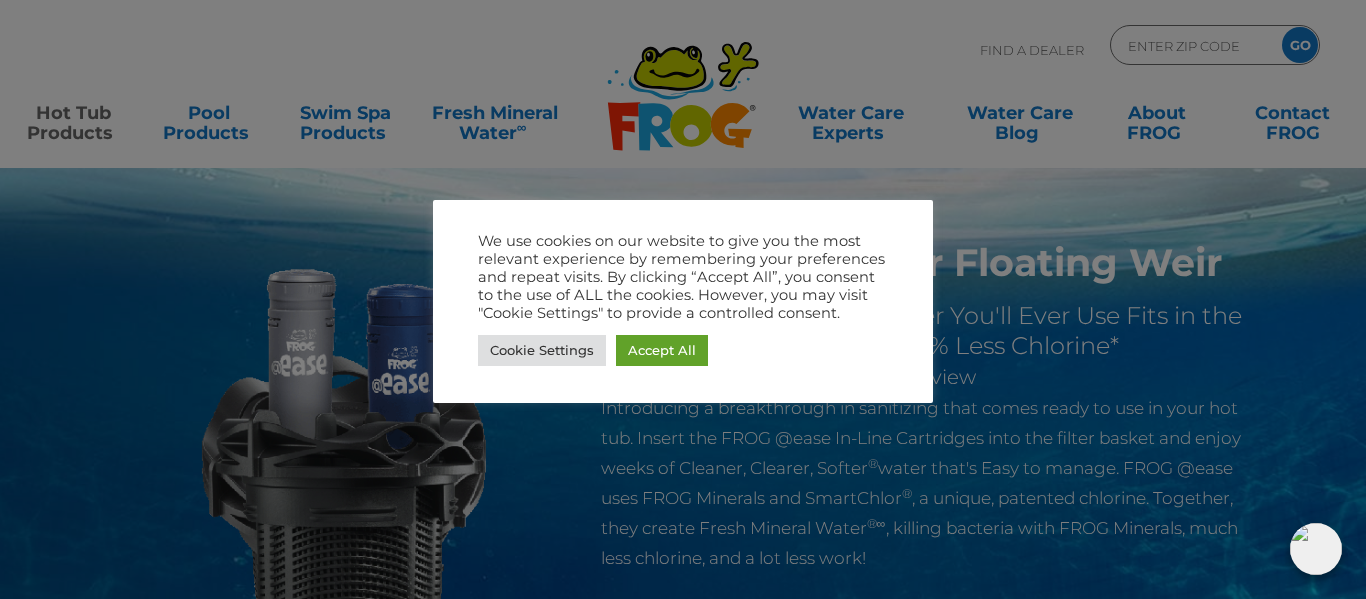 click at bounding box center (683, 299) 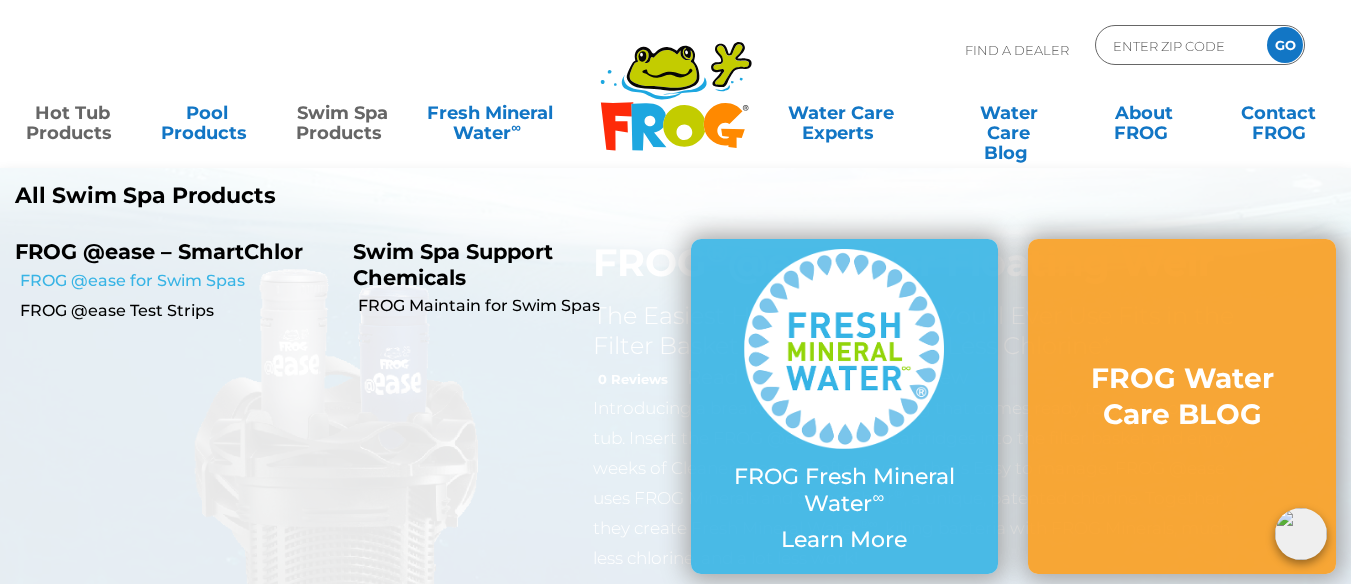 click on "FROG @ease for Swim Spas" at bounding box center (179, 281) 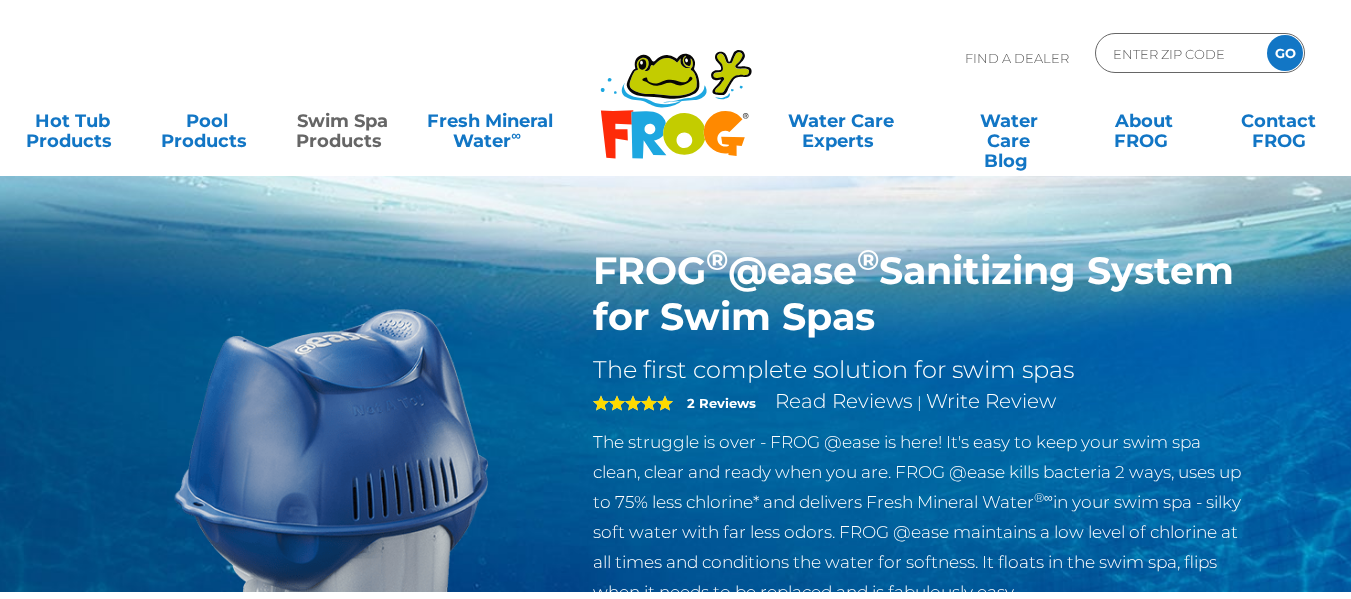 scroll, scrollTop: 0, scrollLeft: 0, axis: both 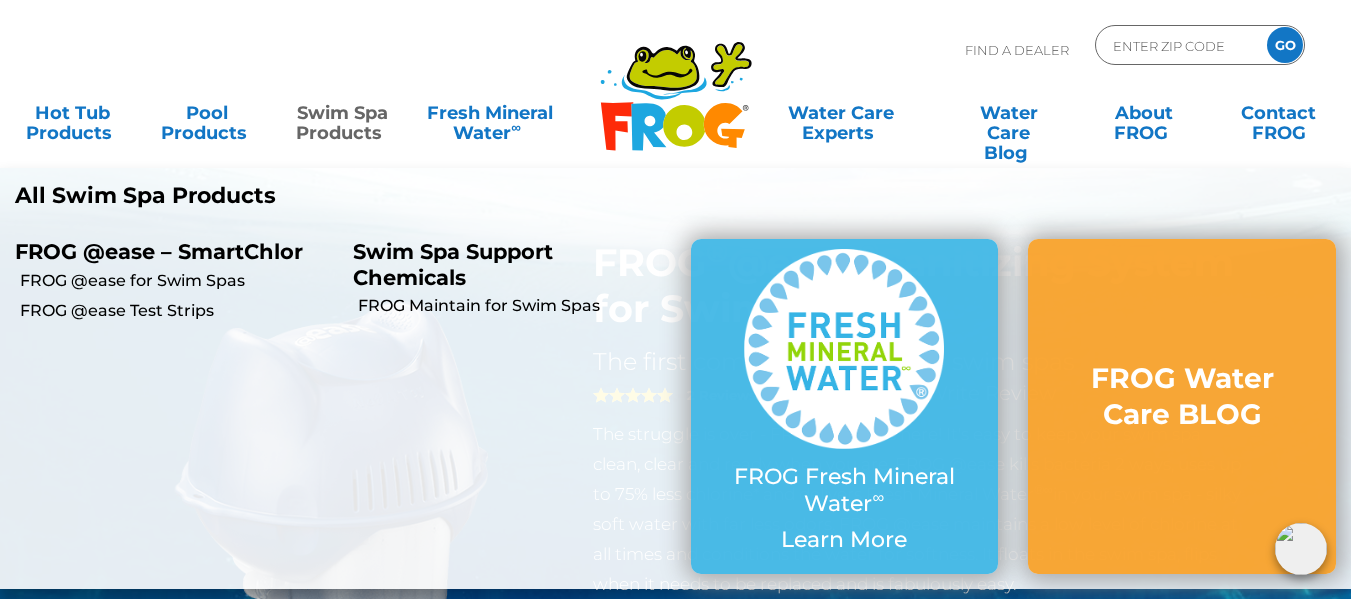click on "Swim Spa Support Chemicals" at bounding box center [507, 264] 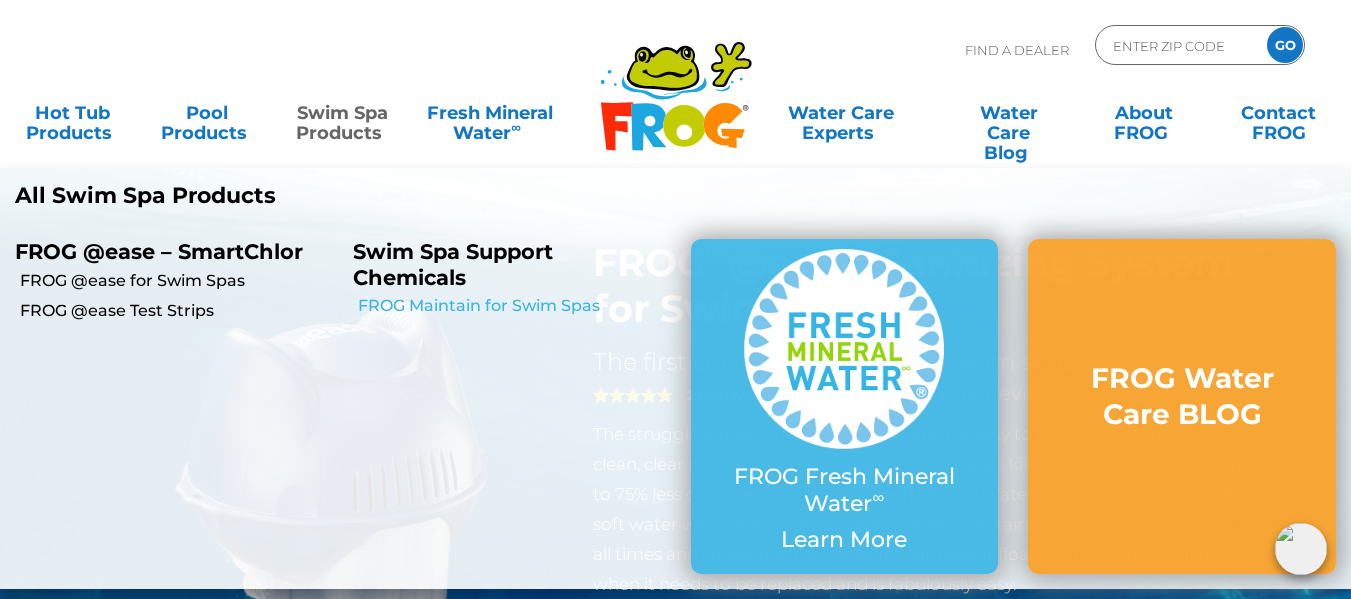 click on "FROG Maintain for Swim Spas" at bounding box center [517, 306] 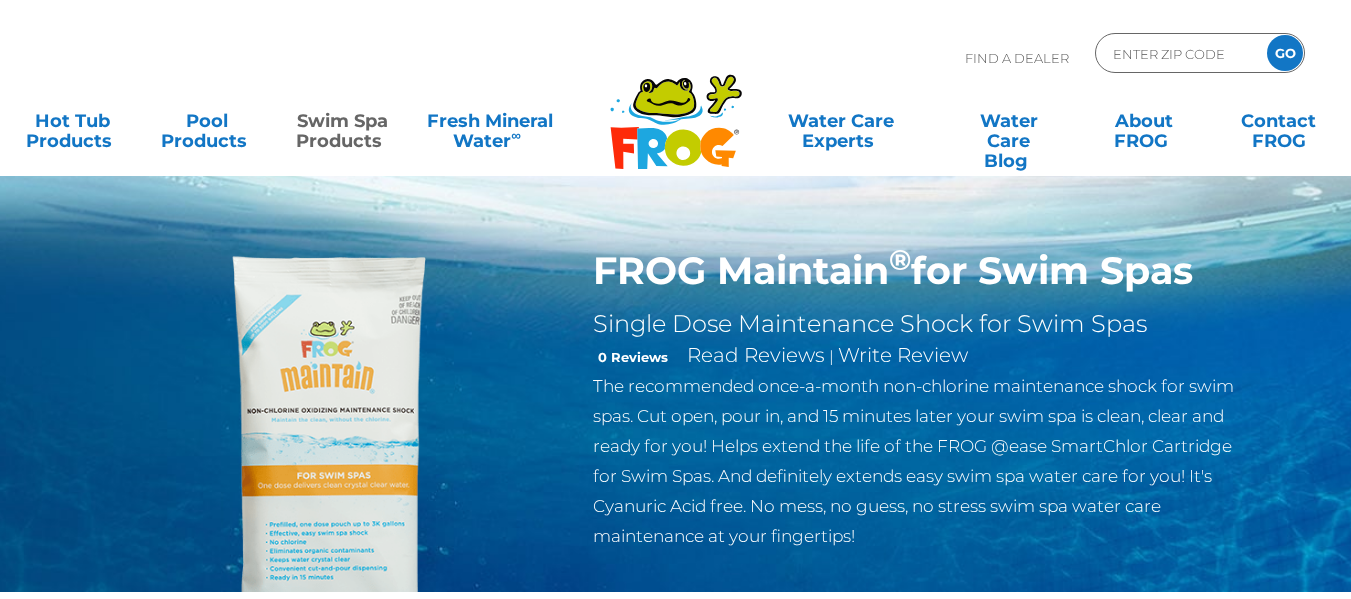 scroll, scrollTop: 0, scrollLeft: 0, axis: both 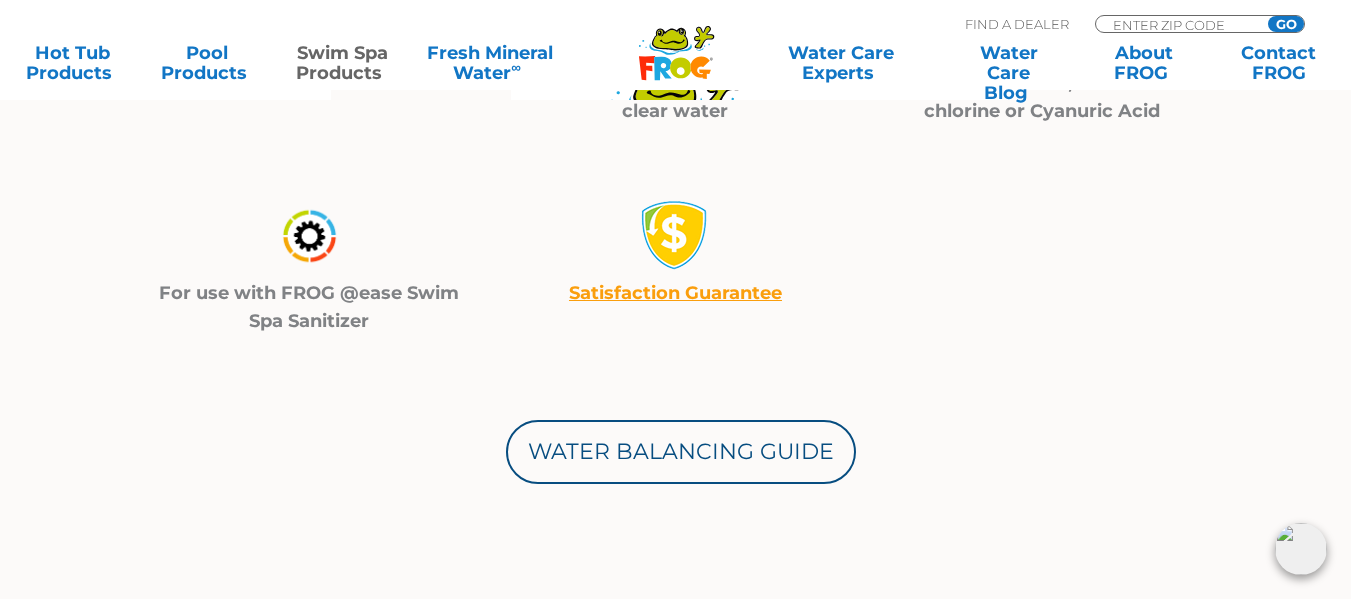 click on "Ongoing maintenance shock
One dose delivers clean crystal-clear water
Maintain the clean, without the chlorine or Cyanuric Acid
For use with FROG @ease Swim Spa Sanitizer
Satisfaction Guarantee
Water Balancing Guide" at bounding box center (676, 299) 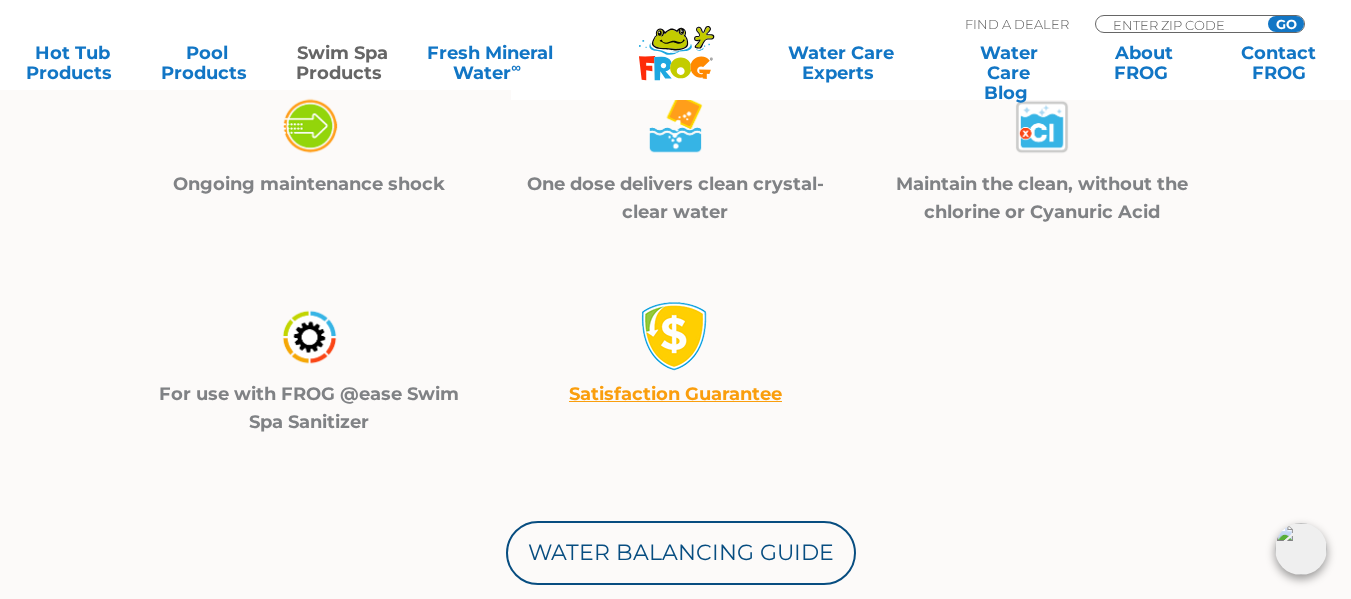 scroll, scrollTop: 500, scrollLeft: 0, axis: vertical 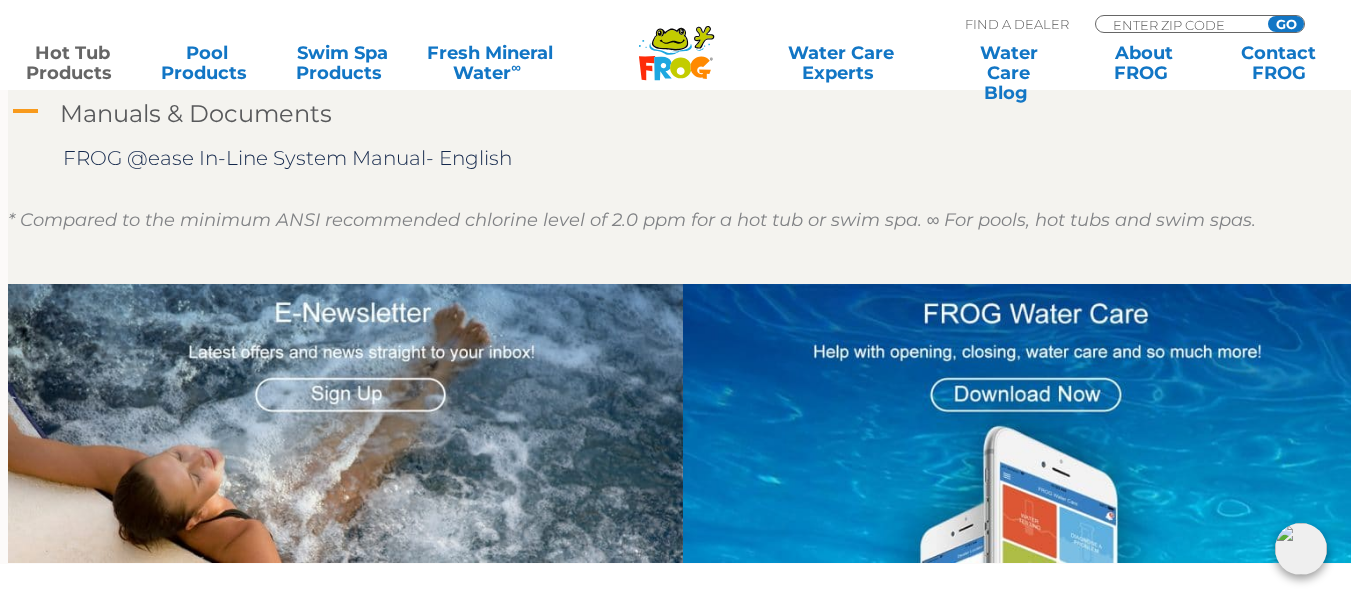 click on "Manuals & Documents" at bounding box center [196, 113] 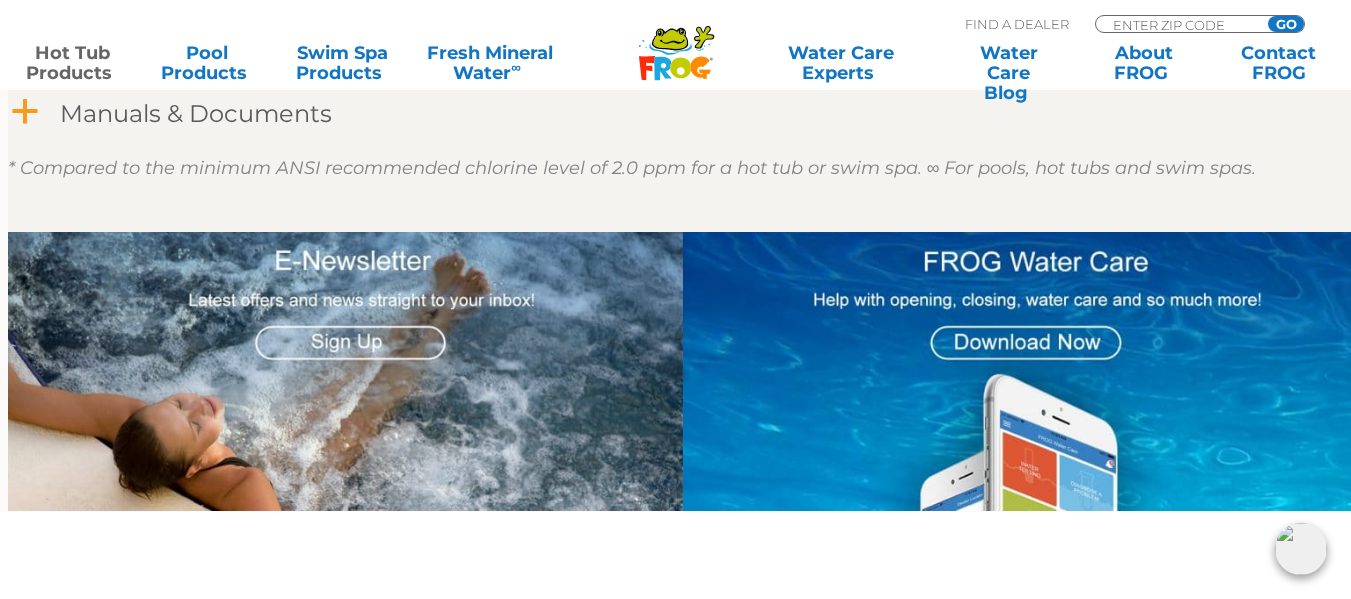 click on "a" at bounding box center [25, 112] 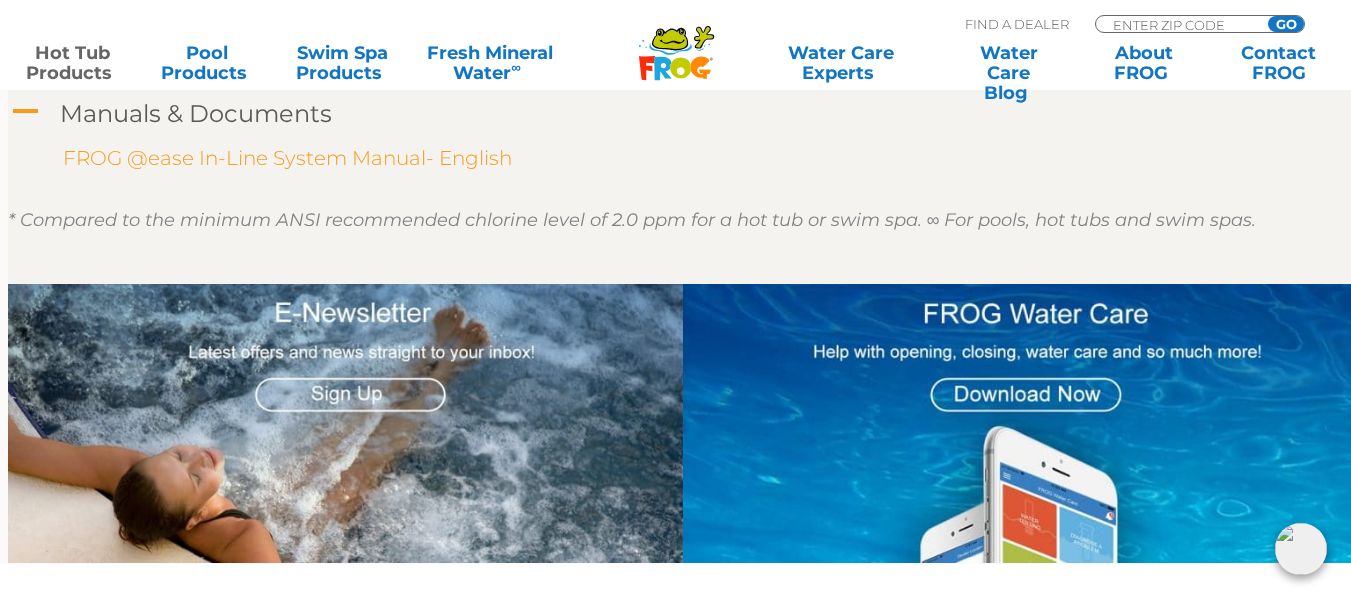 click on "FROG @ease In-Line System Manual- English" at bounding box center (287, 158) 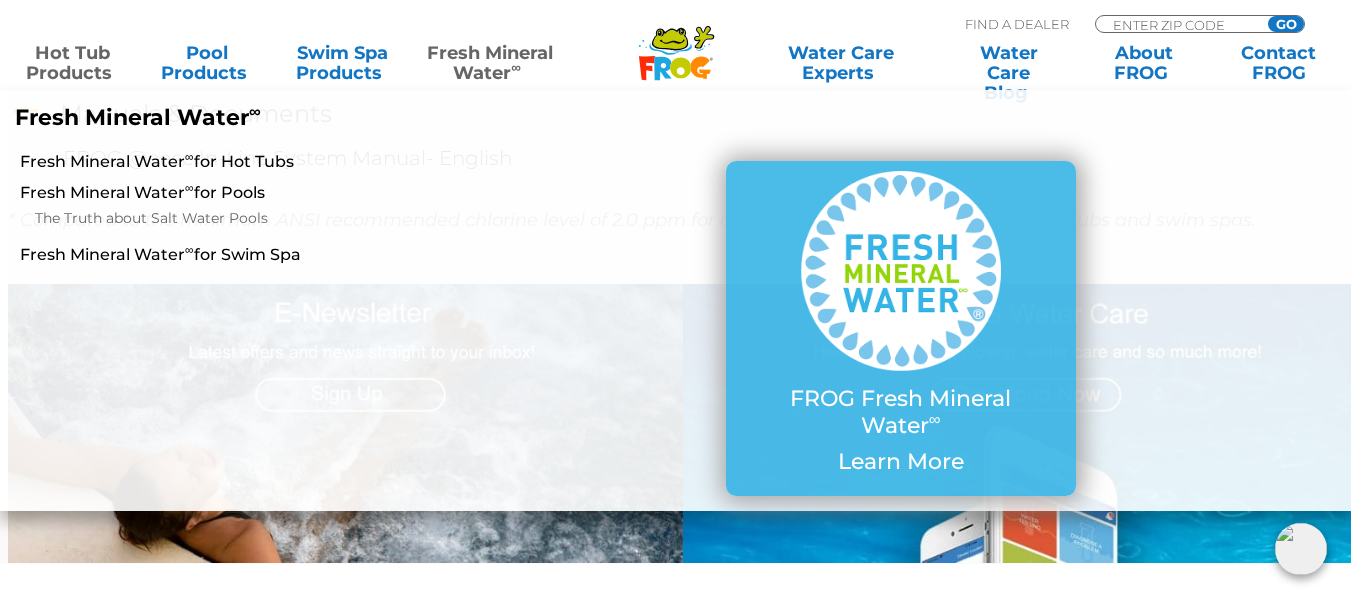 click on "Fresh Mineral  Water ∞" at bounding box center (490, 63) 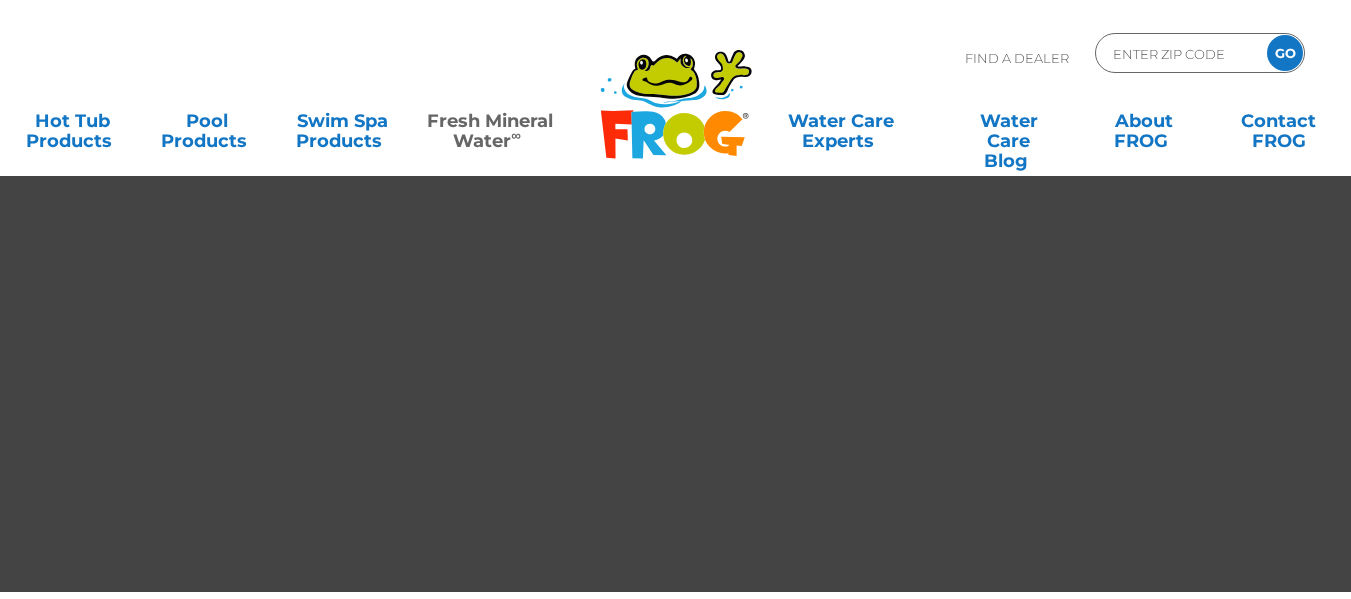 scroll, scrollTop: 0, scrollLeft: 0, axis: both 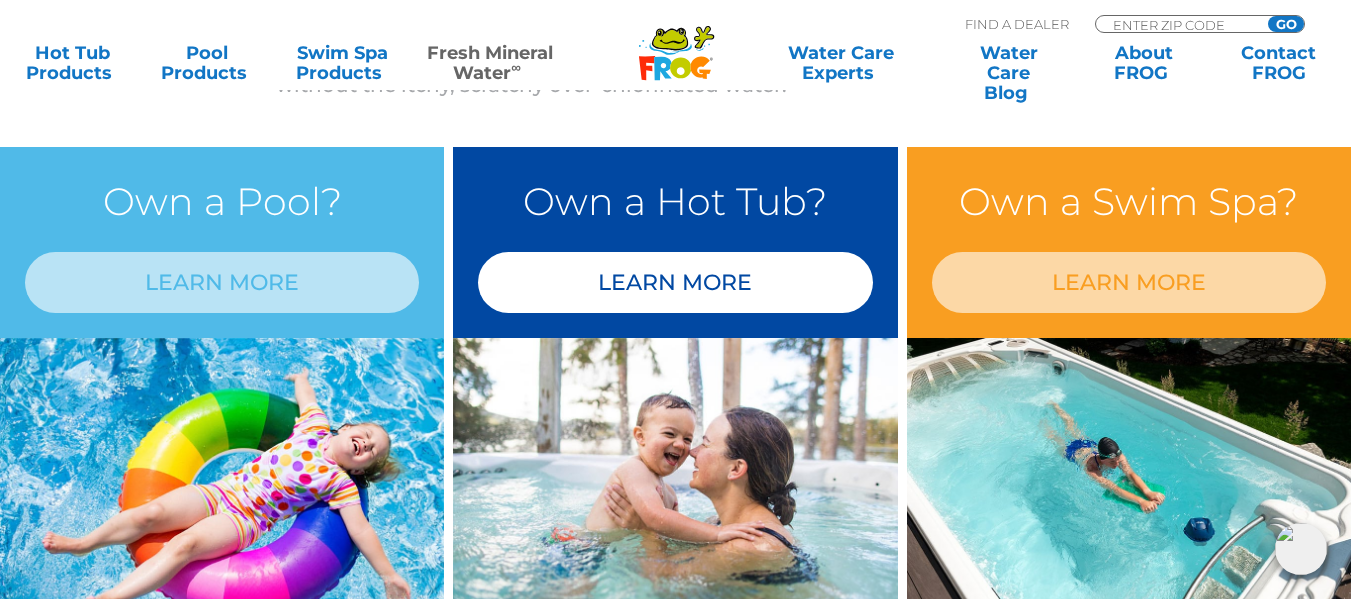 click on "LEARN MORE" at bounding box center [675, 282] 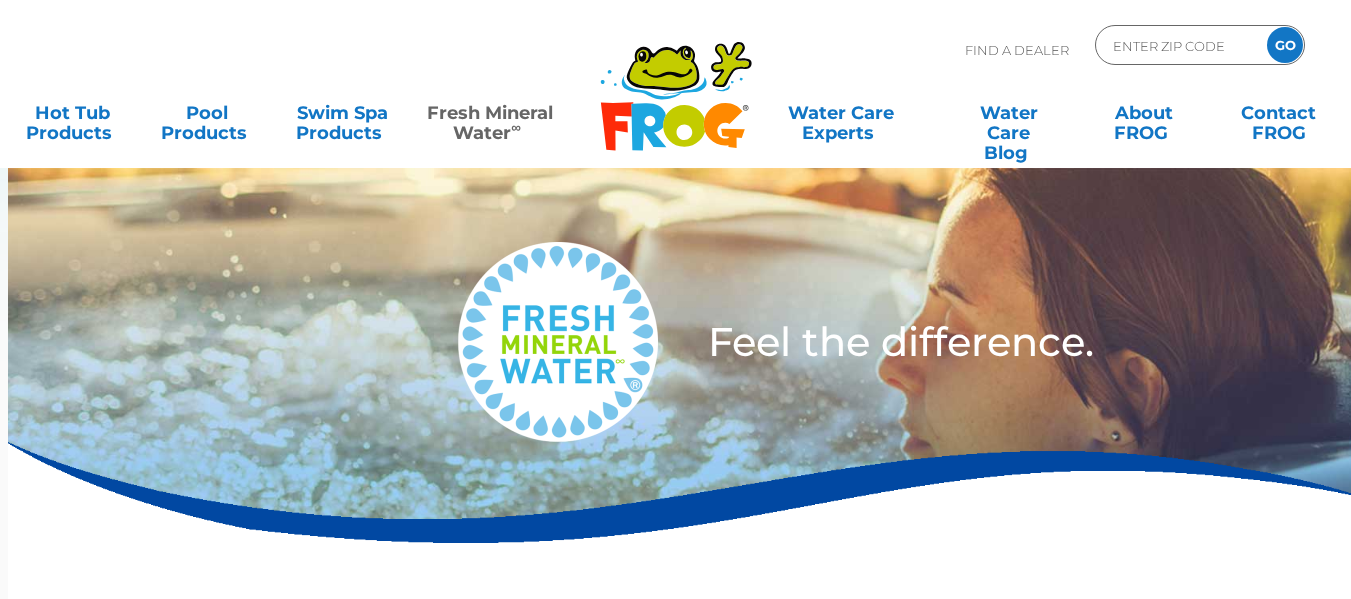 scroll, scrollTop: 0, scrollLeft: 0, axis: both 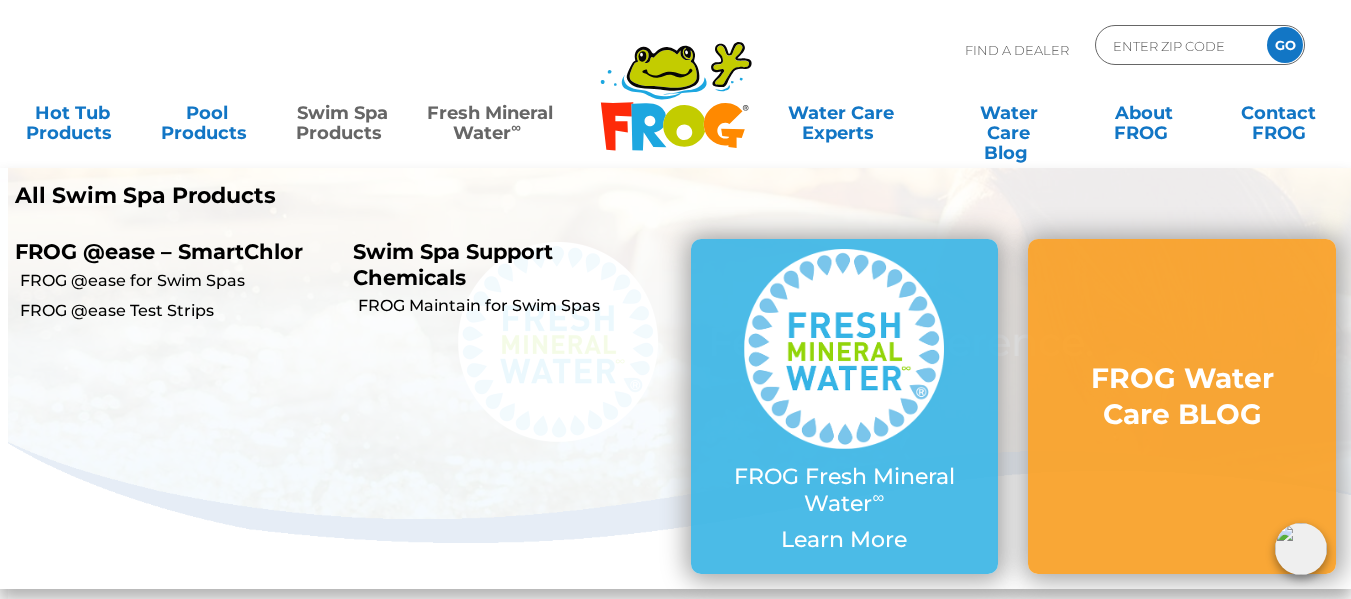 click on "Swim Spa Support Chemicals" at bounding box center [507, 264] 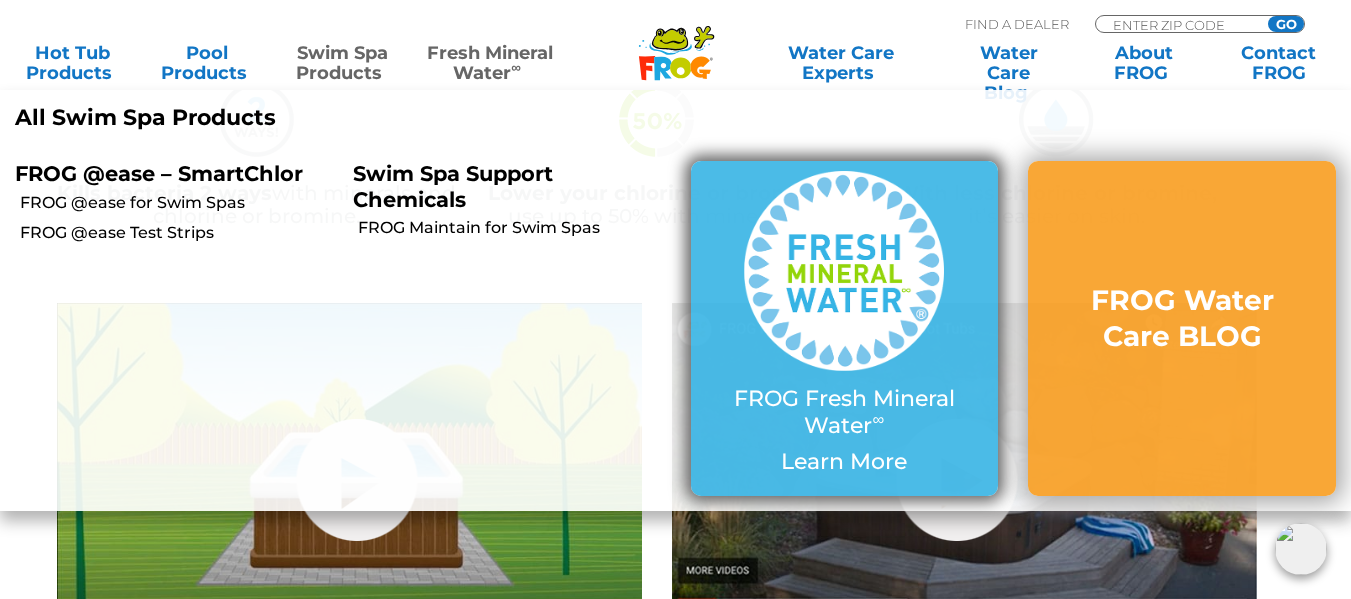 scroll, scrollTop: 667, scrollLeft: 0, axis: vertical 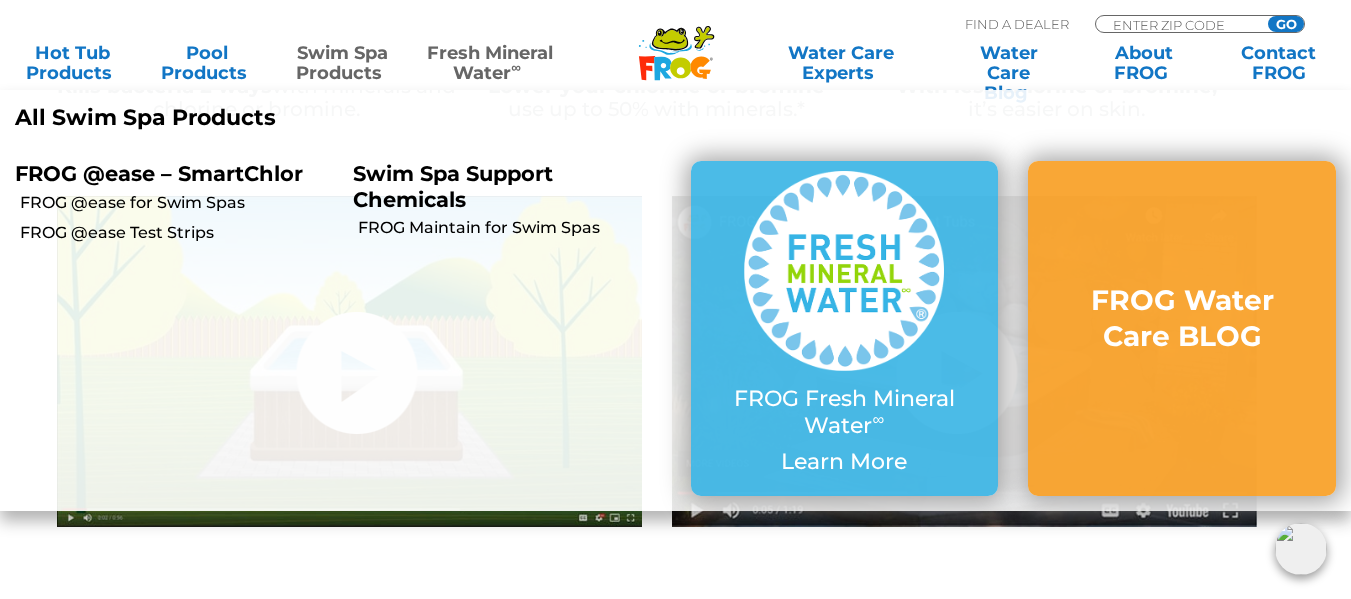 click on "Swim Spa  Products" at bounding box center (342, 63) 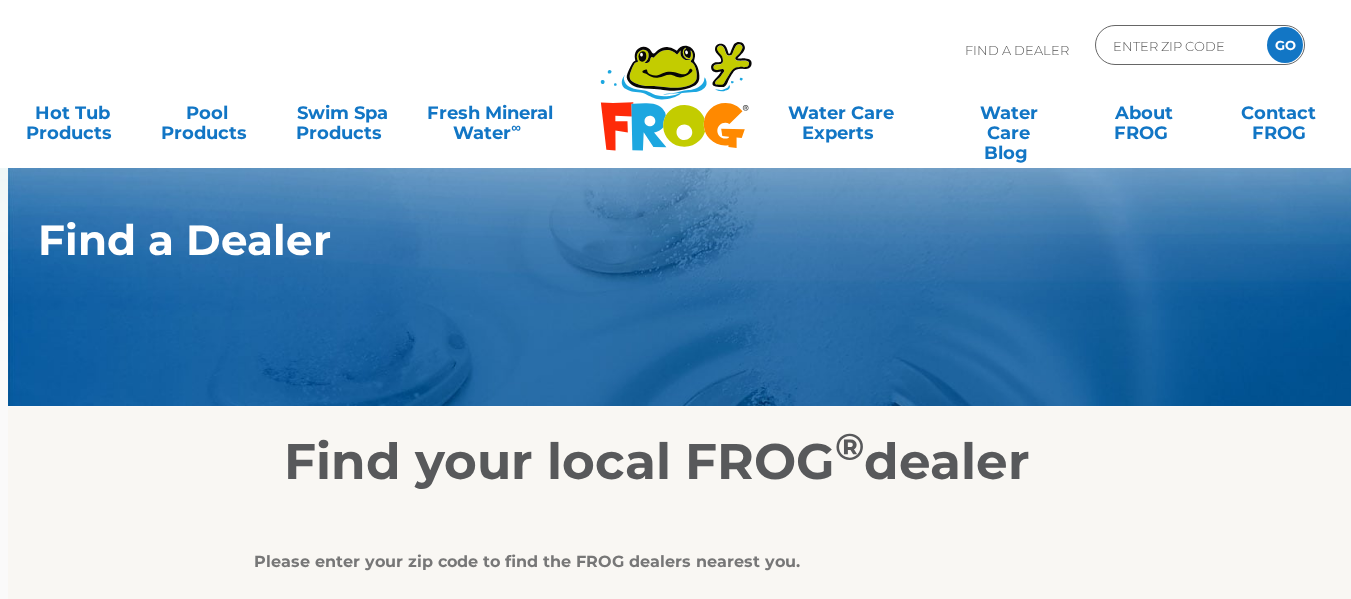 scroll, scrollTop: 0, scrollLeft: 0, axis: both 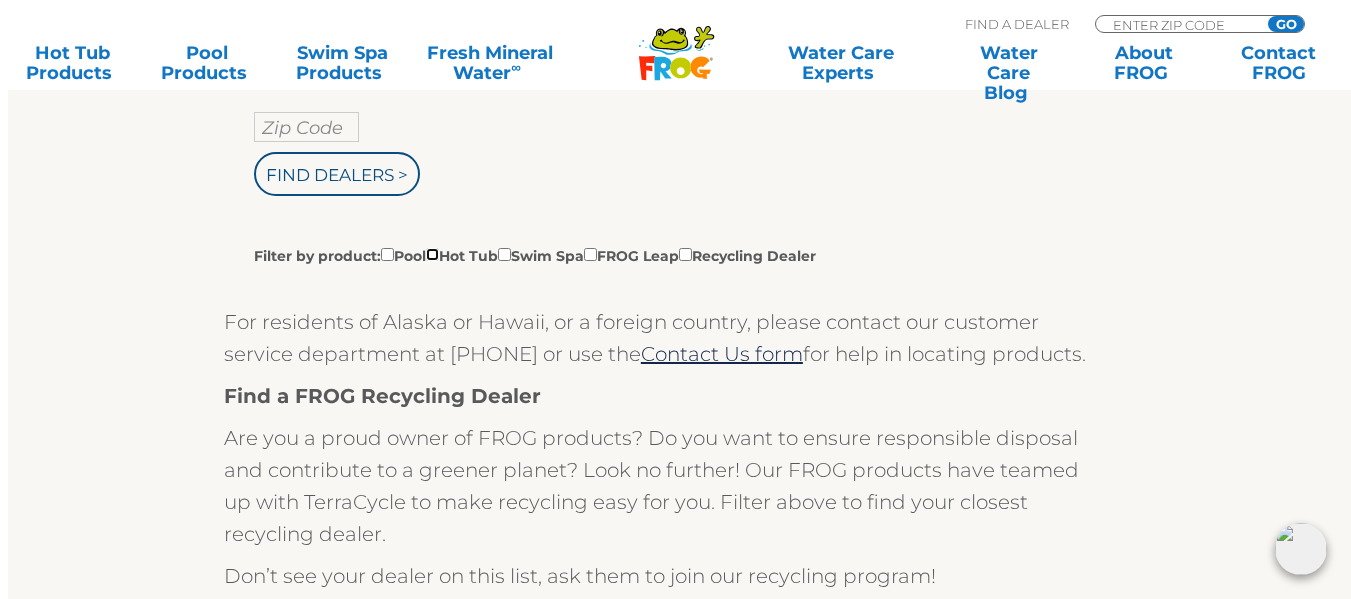 click on "Filter by product:
Pool
Hot Tub
Swim Spa
FROG Leap
Recycling Dealer" at bounding box center [432, 254] 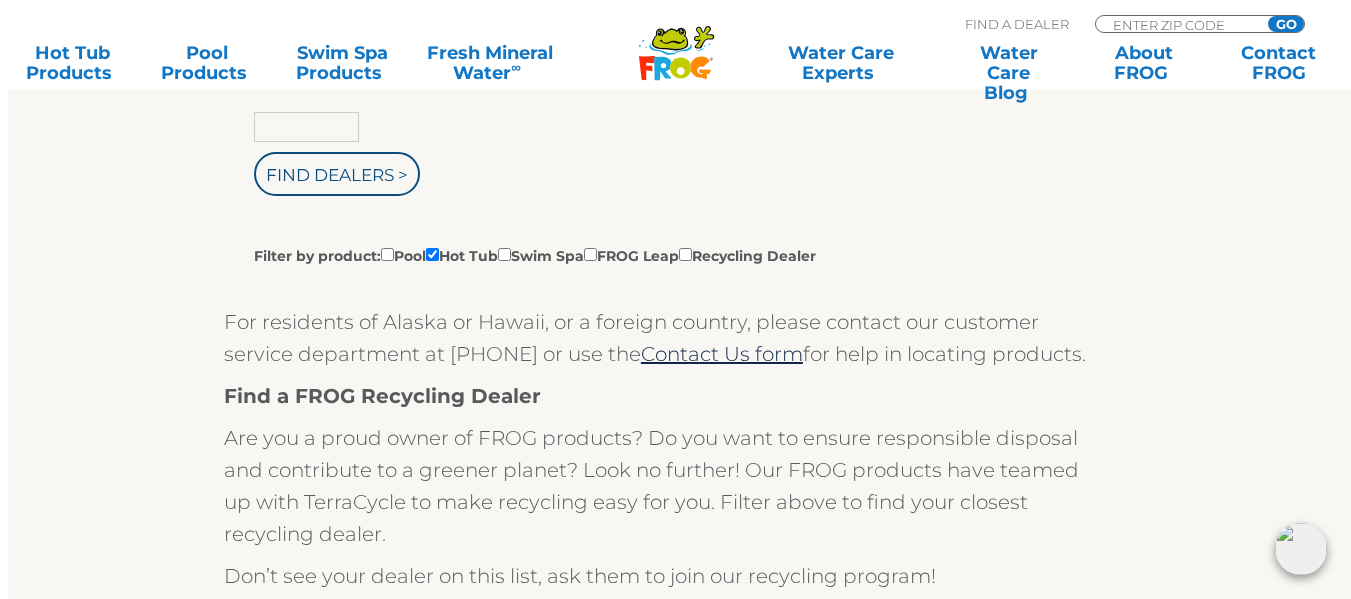 click at bounding box center (306, 127) 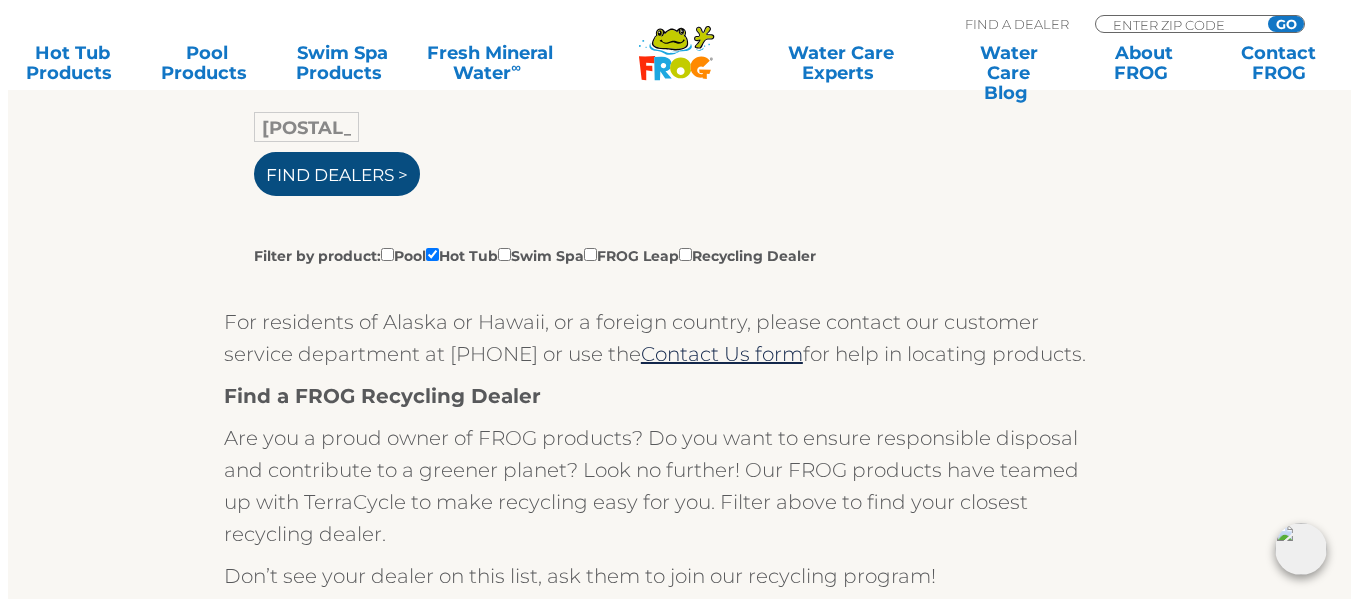 type on "[POSTAL_CODE]" 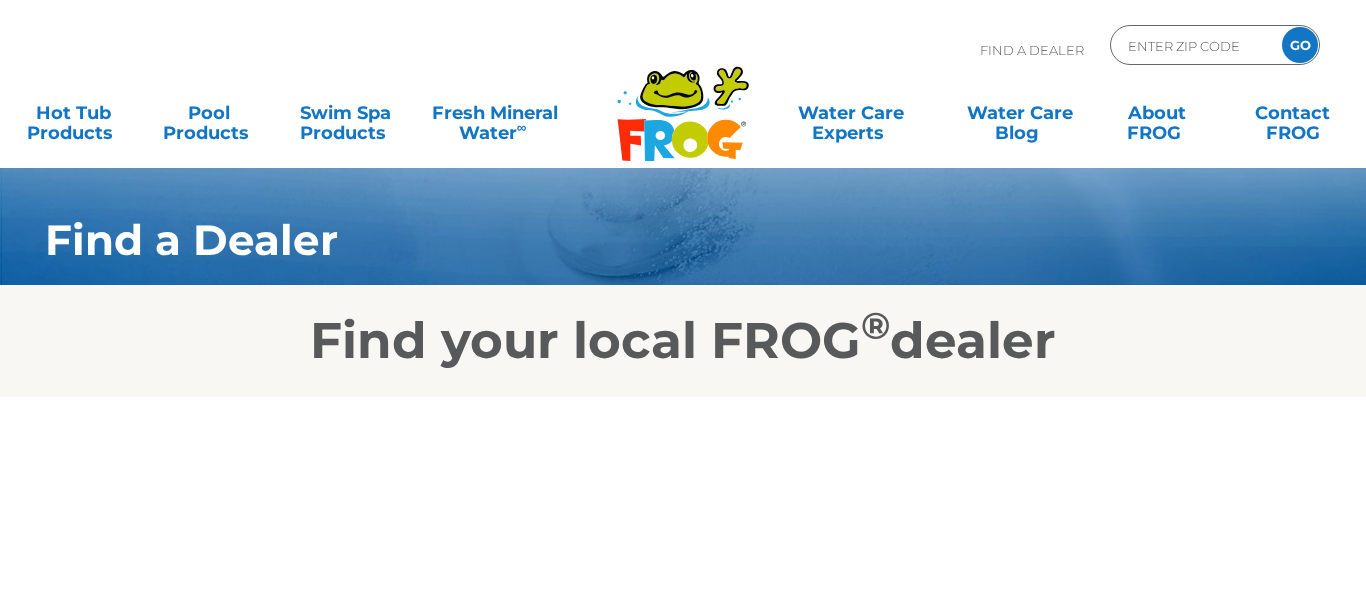 scroll, scrollTop: 0, scrollLeft: 0, axis: both 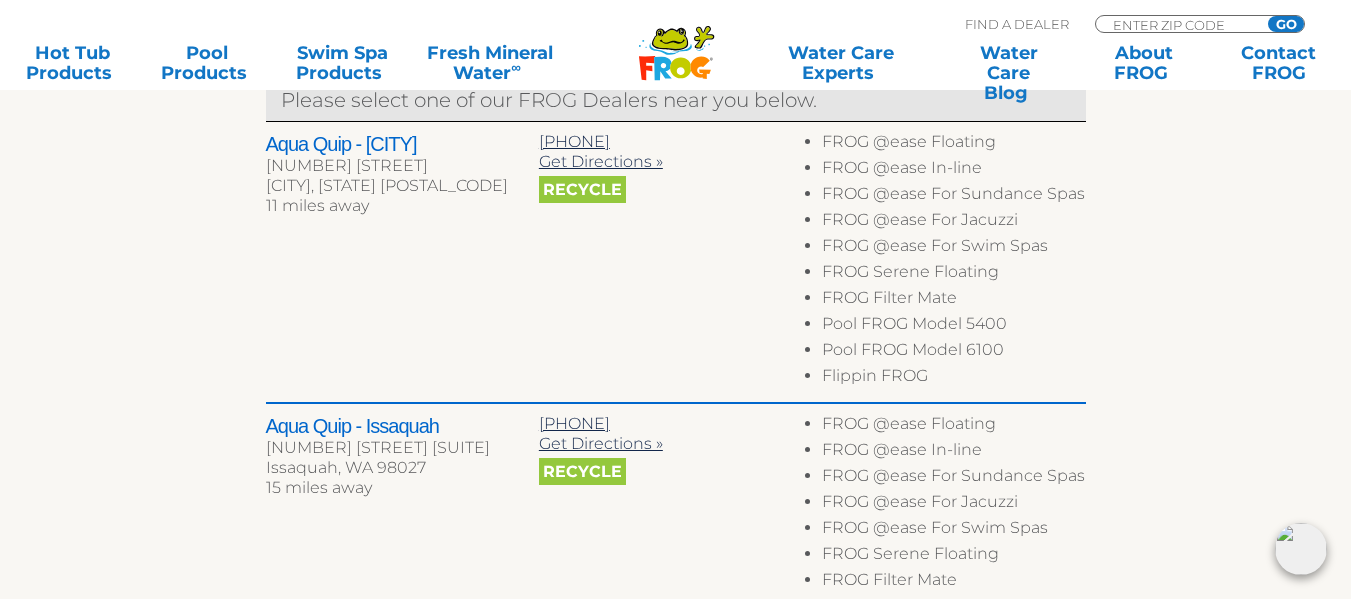 click on "FROG @ease For Jacuzzi" at bounding box center (953, 223) 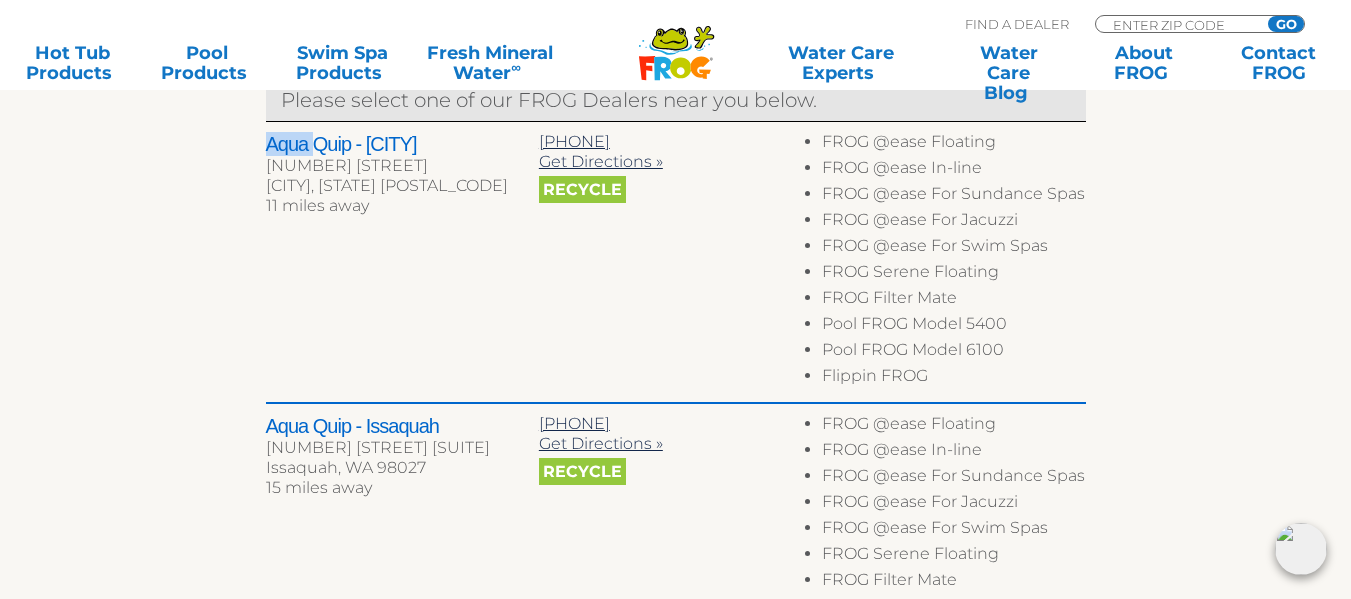 click on "Aqua Quip - Covington" at bounding box center [402, 144] 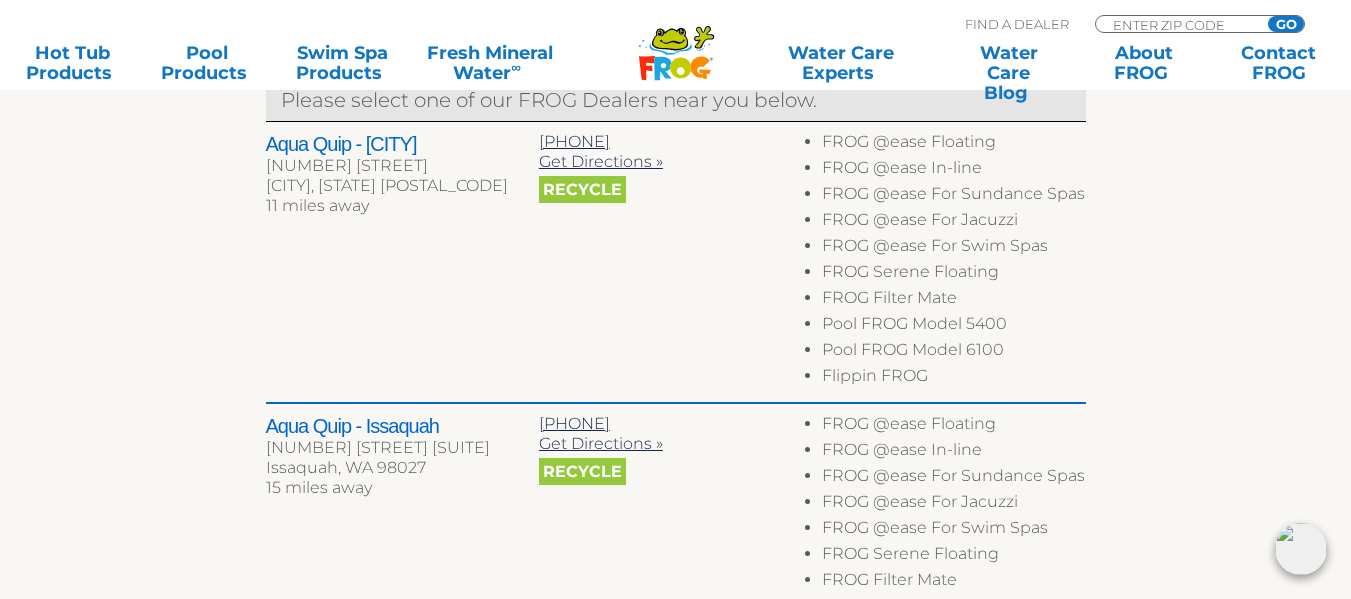 click on "Aqua Quip - Covington" at bounding box center (402, 144) 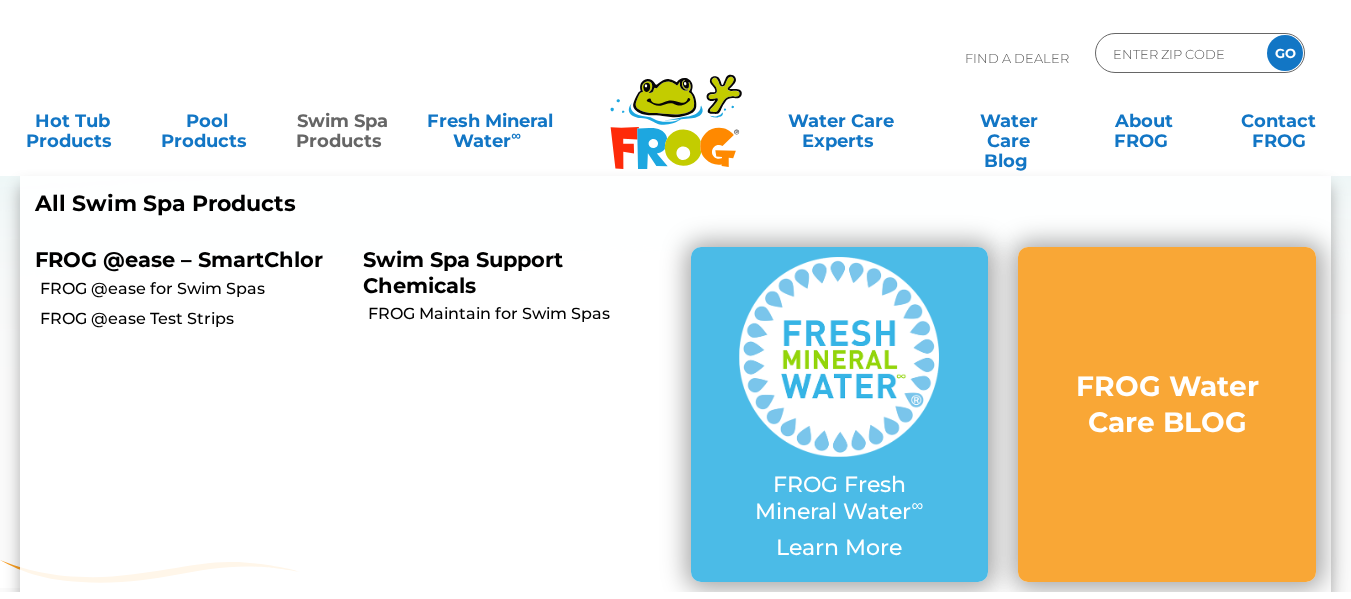 scroll, scrollTop: 0, scrollLeft: 0, axis: both 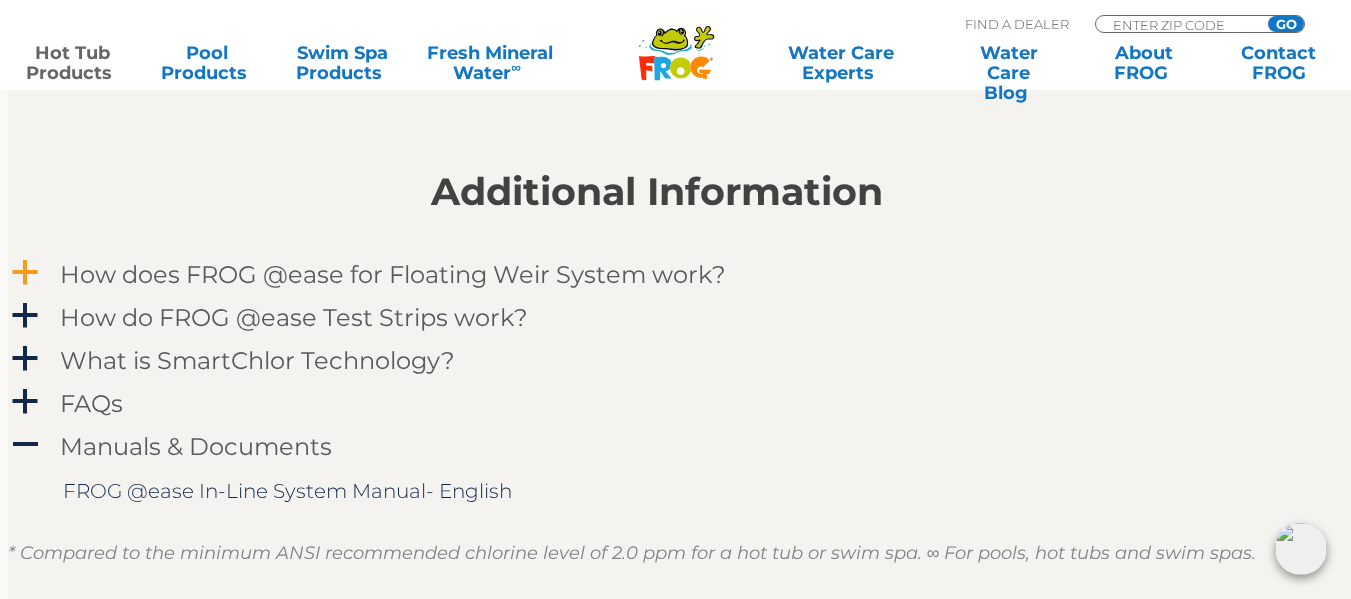 click on "a" at bounding box center [25, 273] 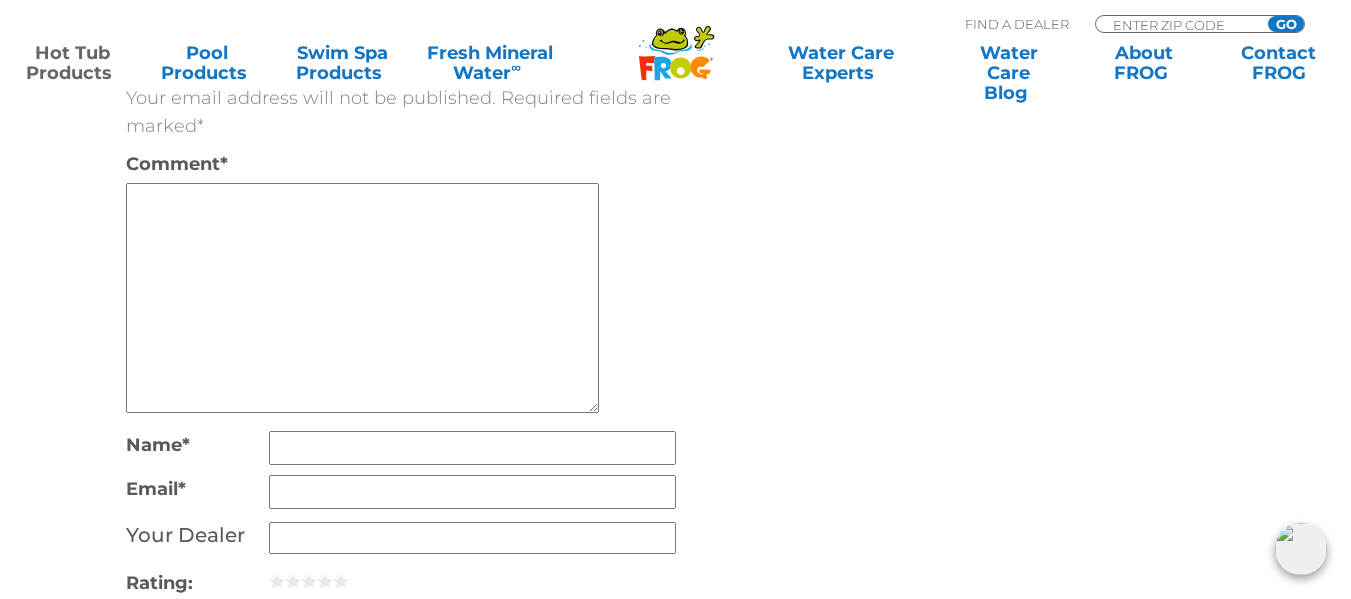 scroll, scrollTop: 3239, scrollLeft: 0, axis: vertical 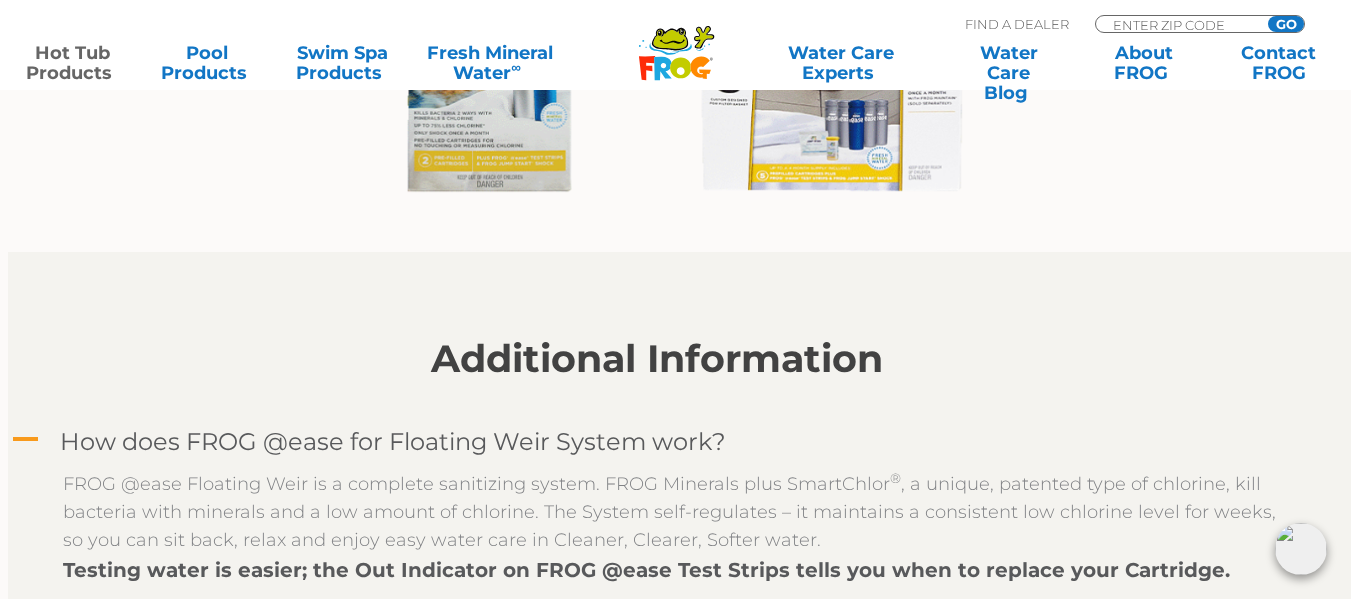 click at bounding box center [683, 46] 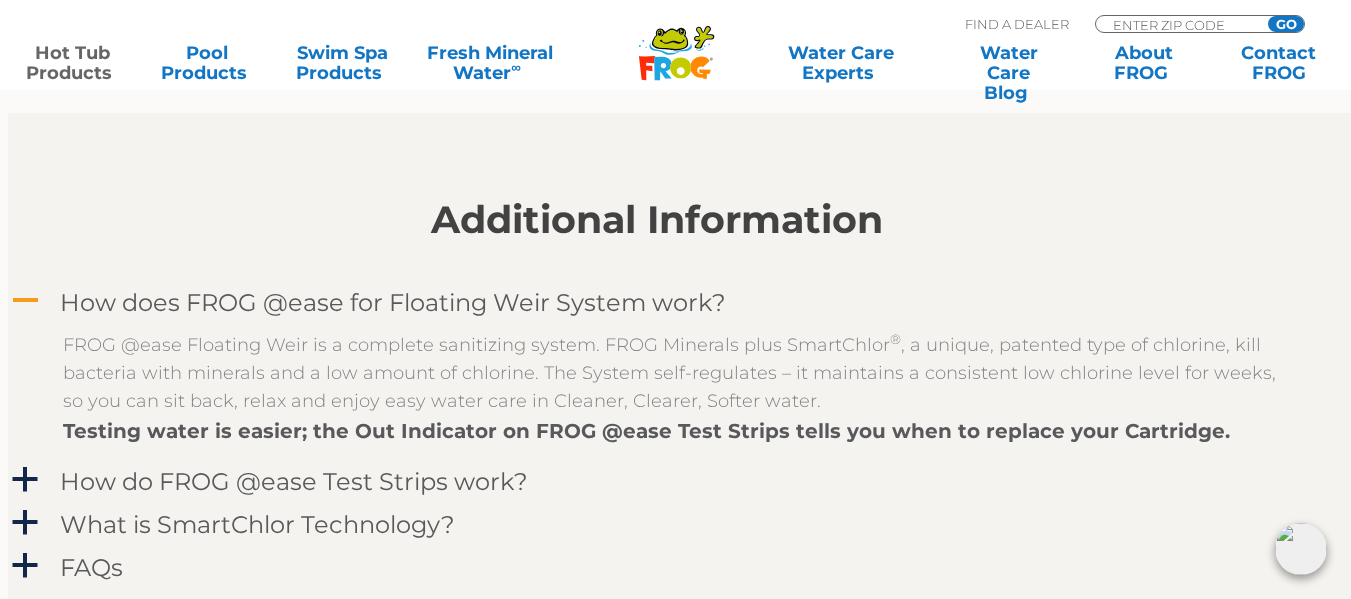 scroll, scrollTop: 2000, scrollLeft: 0, axis: vertical 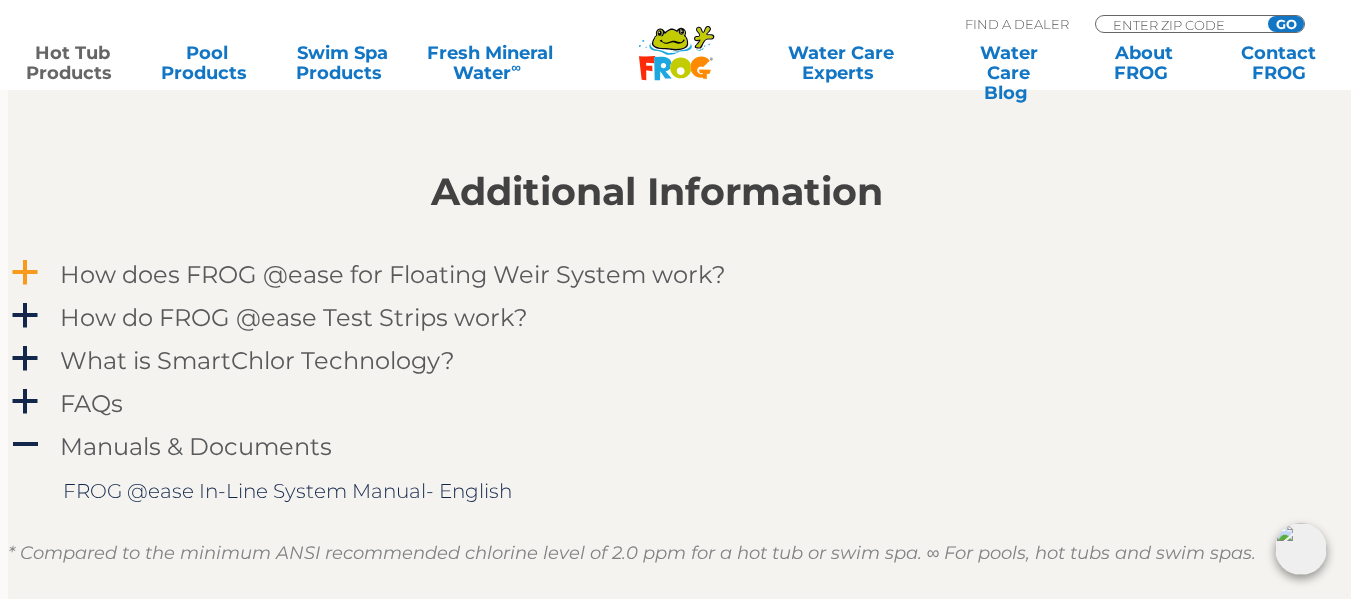 click on "a" at bounding box center [25, 273] 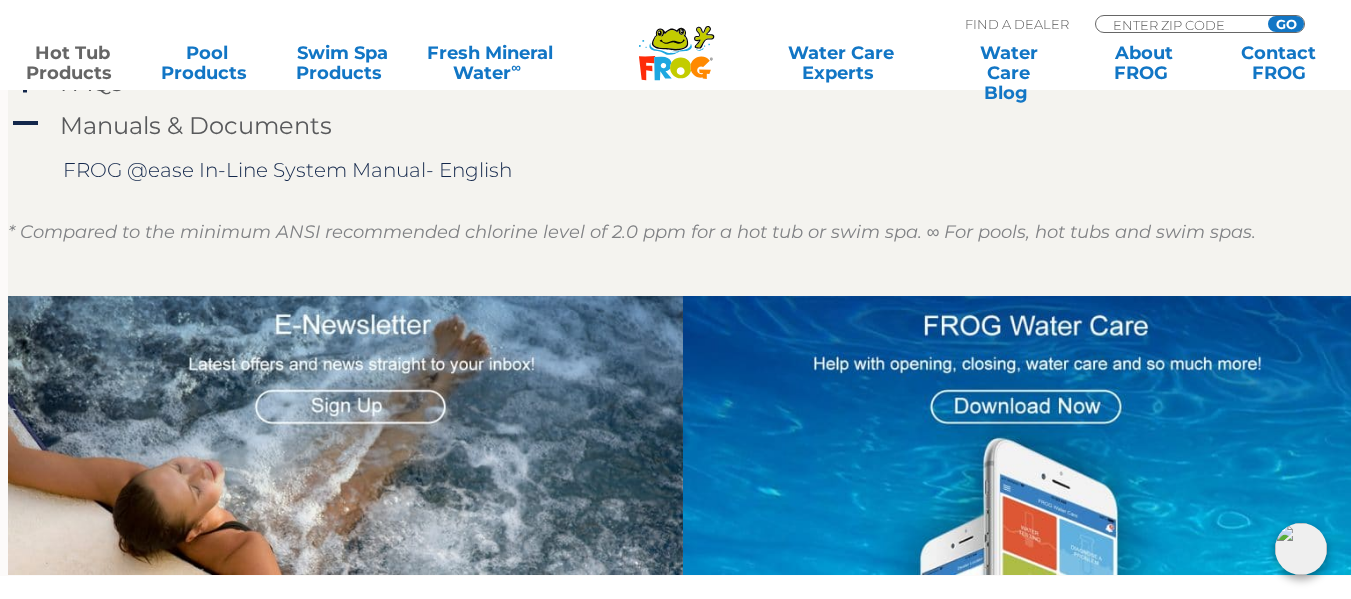 scroll, scrollTop: 2500, scrollLeft: 0, axis: vertical 